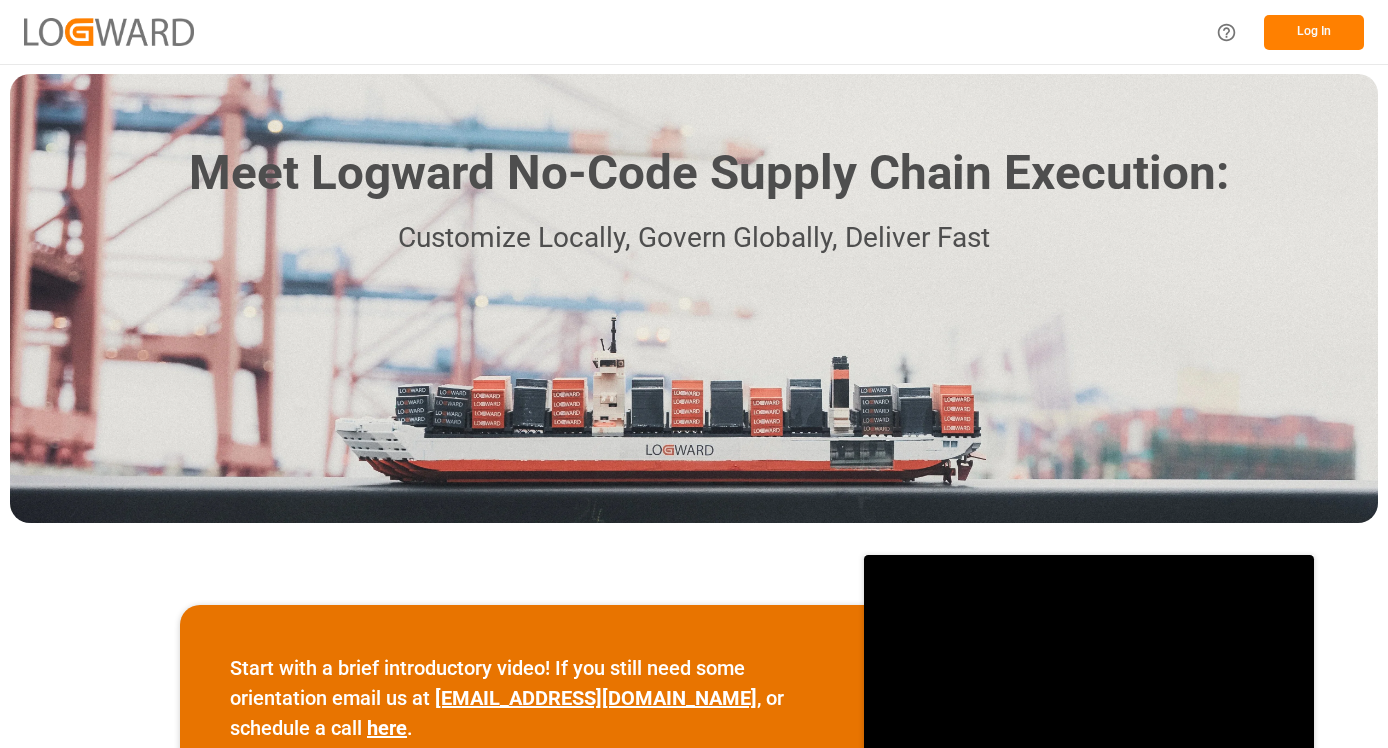 scroll, scrollTop: 0, scrollLeft: 0, axis: both 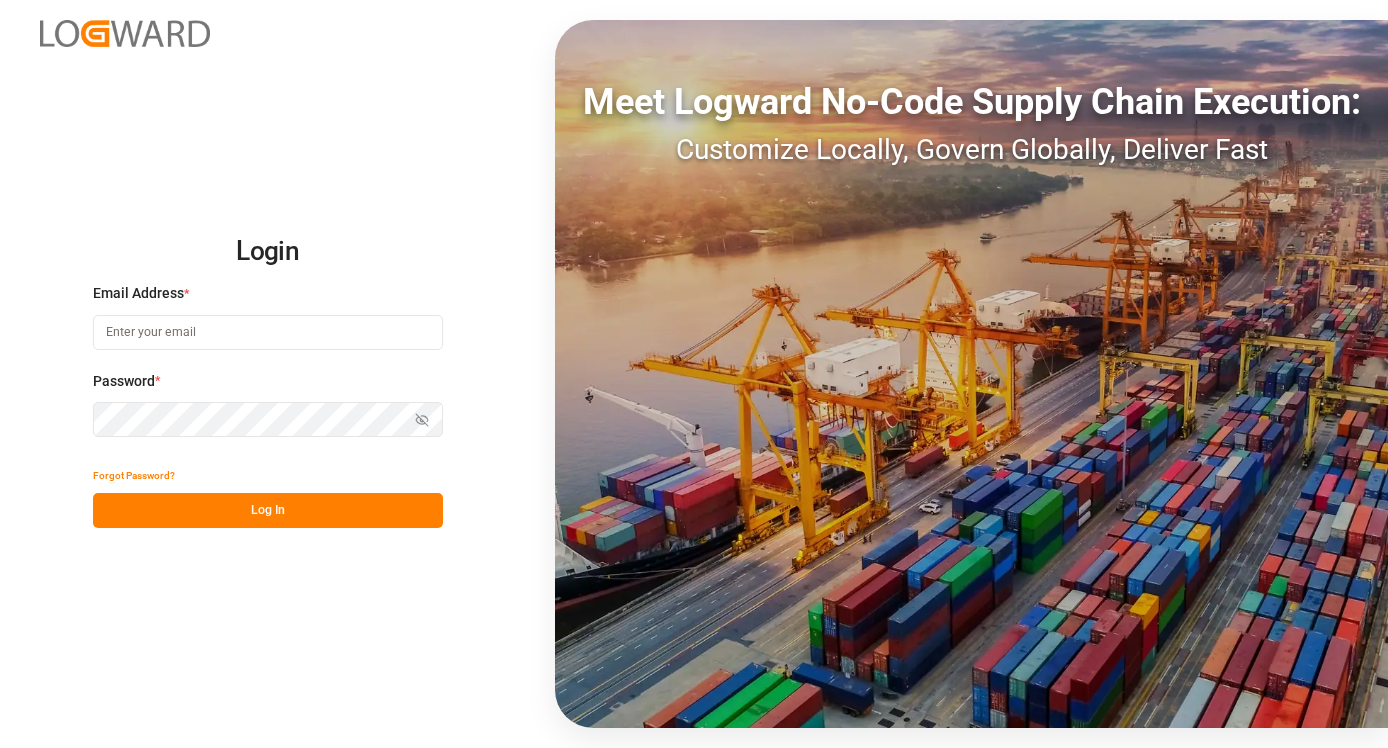click at bounding box center [268, 332] 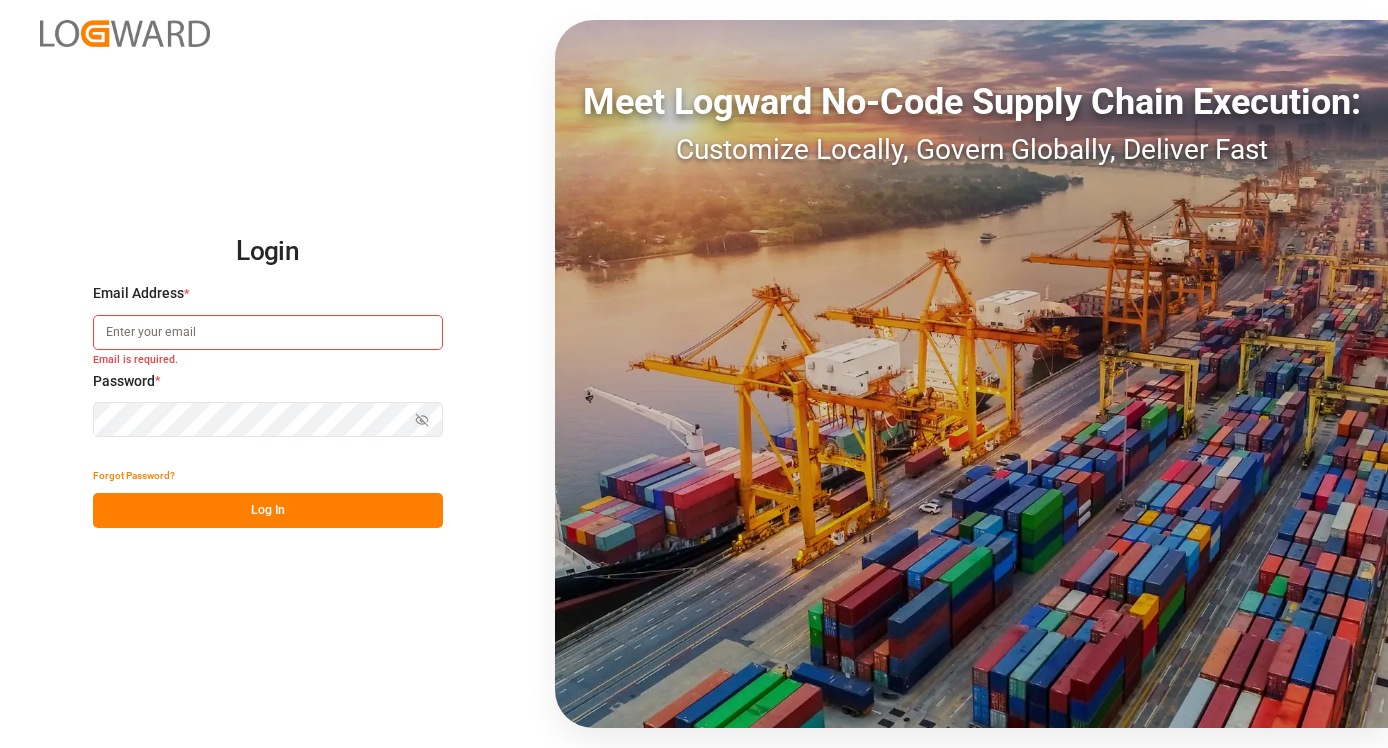 type on "[EMAIL_ADDRESS][DOMAIN_NAME]" 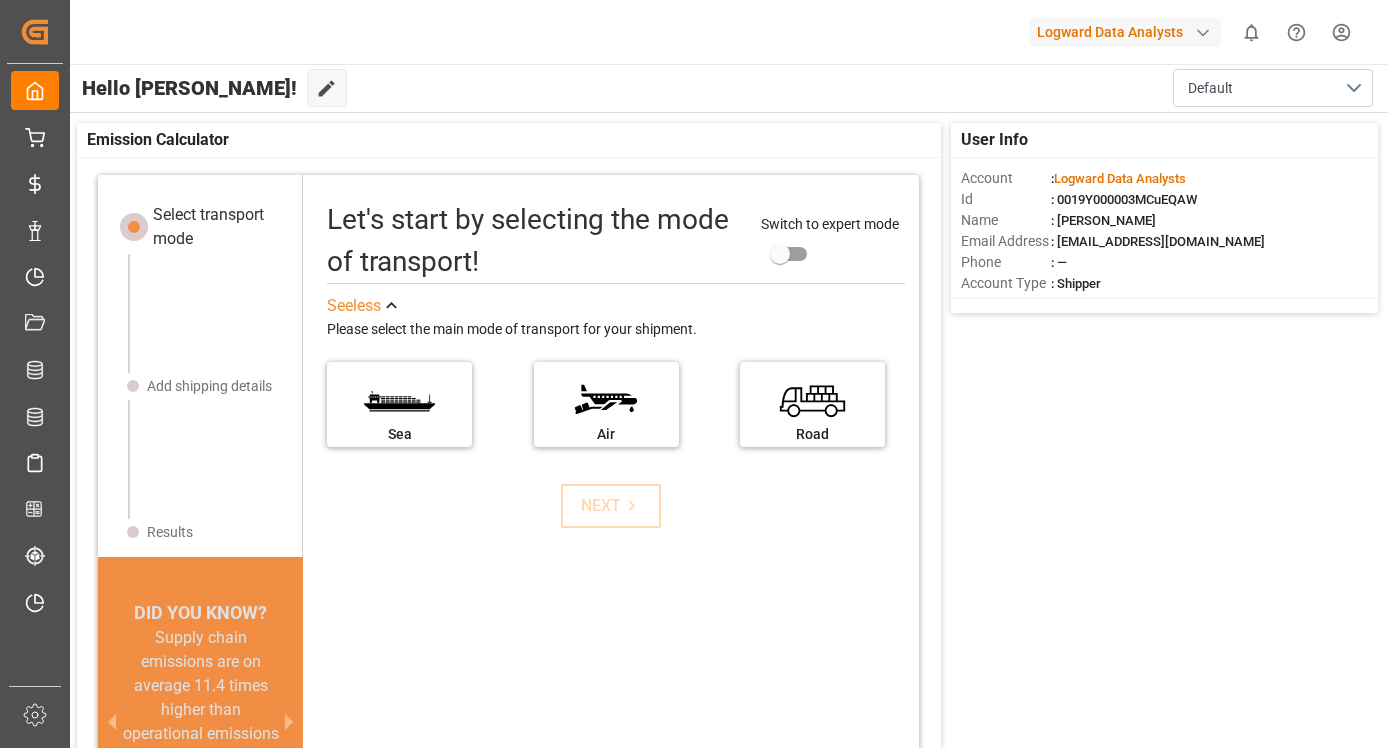 click at bounding box center [1203, 33] 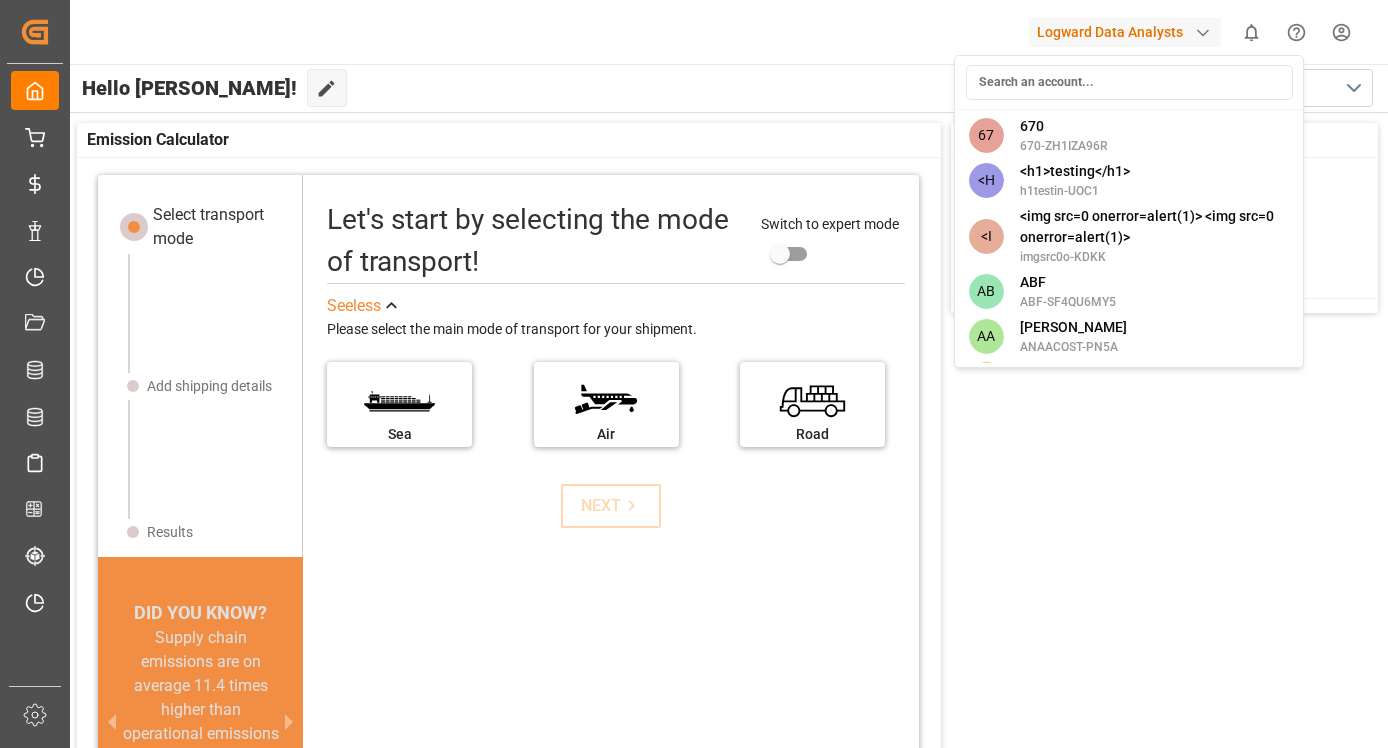 click on "Created by potrace 1.15, written by [PERSON_NAME] [DATE]-[DATE] Created by potrace 1.15, written by [PERSON_NAME] [DATE]-[DATE] My Cockpit My Cockpit My Quotes My Quotes My Rates My Rates Data Management Data Management My Allocations My Allocations Document Management Document Management All Carriers All Carriers Freight Forwarder Freight Forwarder Schedules Schedules CO2e Calculator CO2e Calculator Tracking Tracking Timeslot Management V2 Timeslot Management V2 Sidebar Settings Back to main menu Logward Data Analysts 0 Notifications Only show unread All Mark all categories read No notifications Hello Suresh! Edit Cockpit Default User Info Account  :  Logward Data Analysts Id  : 0019Y000003MCuEQAW Name  : [PERSON_NAME]  Email Address  : [EMAIL_ADDRESS][DOMAIN_NAME] Phone  : — Account Type  : Shipper Emission Calculator Select transport mode Add shipping details Results DID YOU KNOW? A 10% reduction in ship speed can cut emissions by an estimated 19% (Bloomberg) Let's start by selecting the mode of transport! See  less" at bounding box center [694, 374] 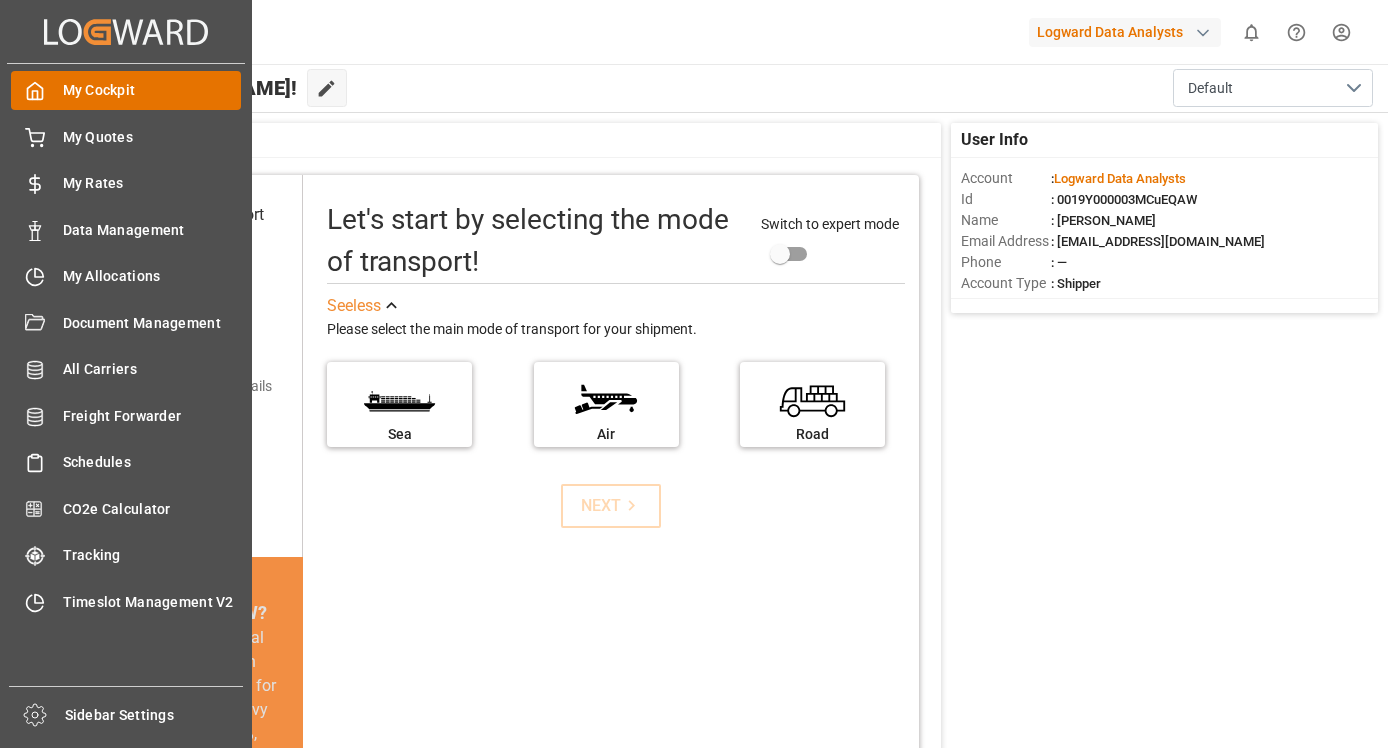click on "My Cockpit" at bounding box center [152, 90] 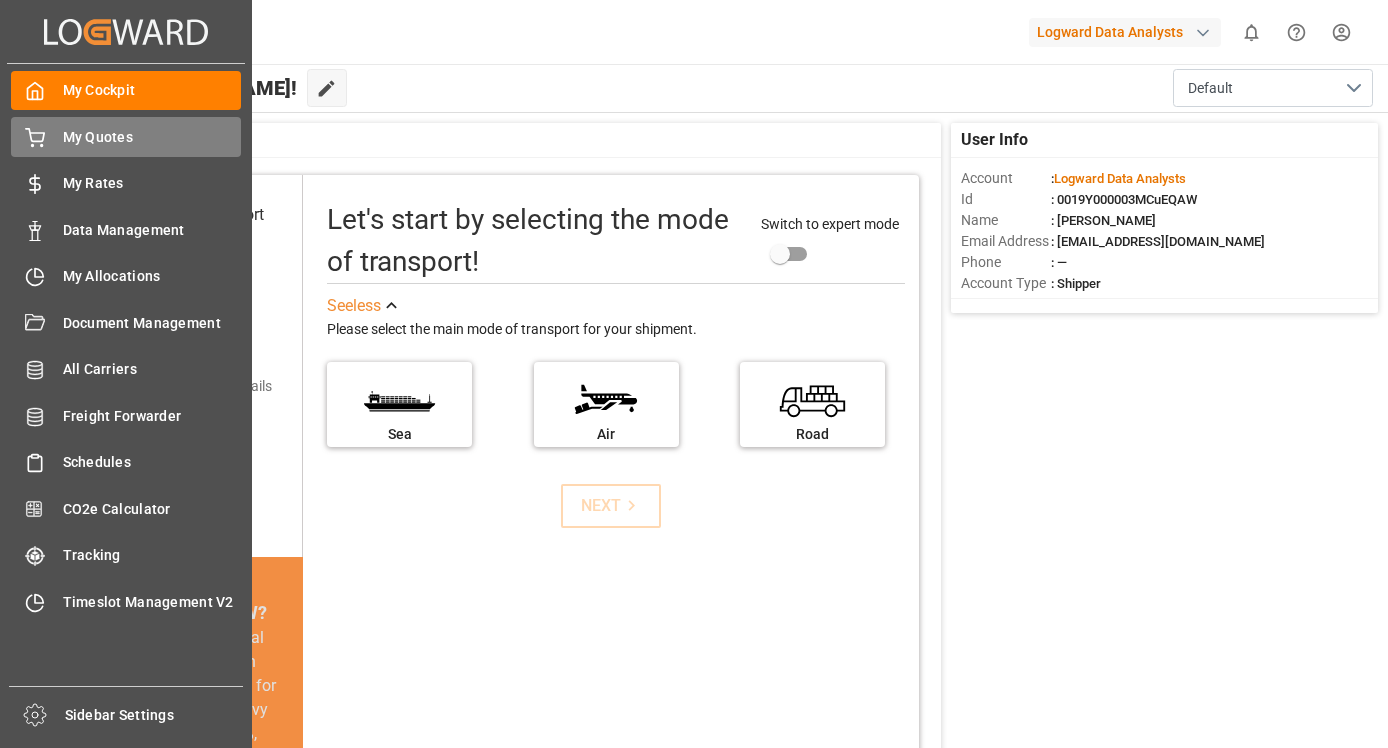 click on "My Quotes" at bounding box center [152, 137] 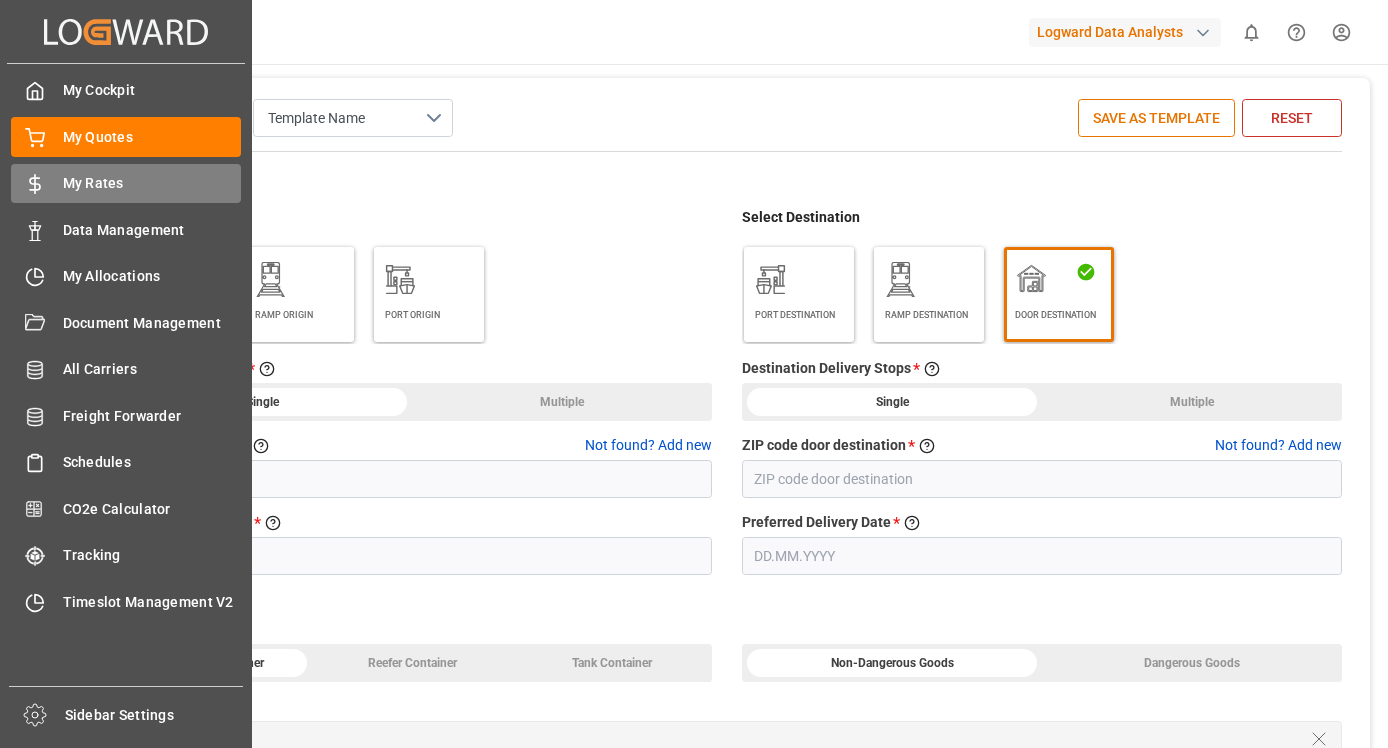 click on "My Rates" at bounding box center (152, 183) 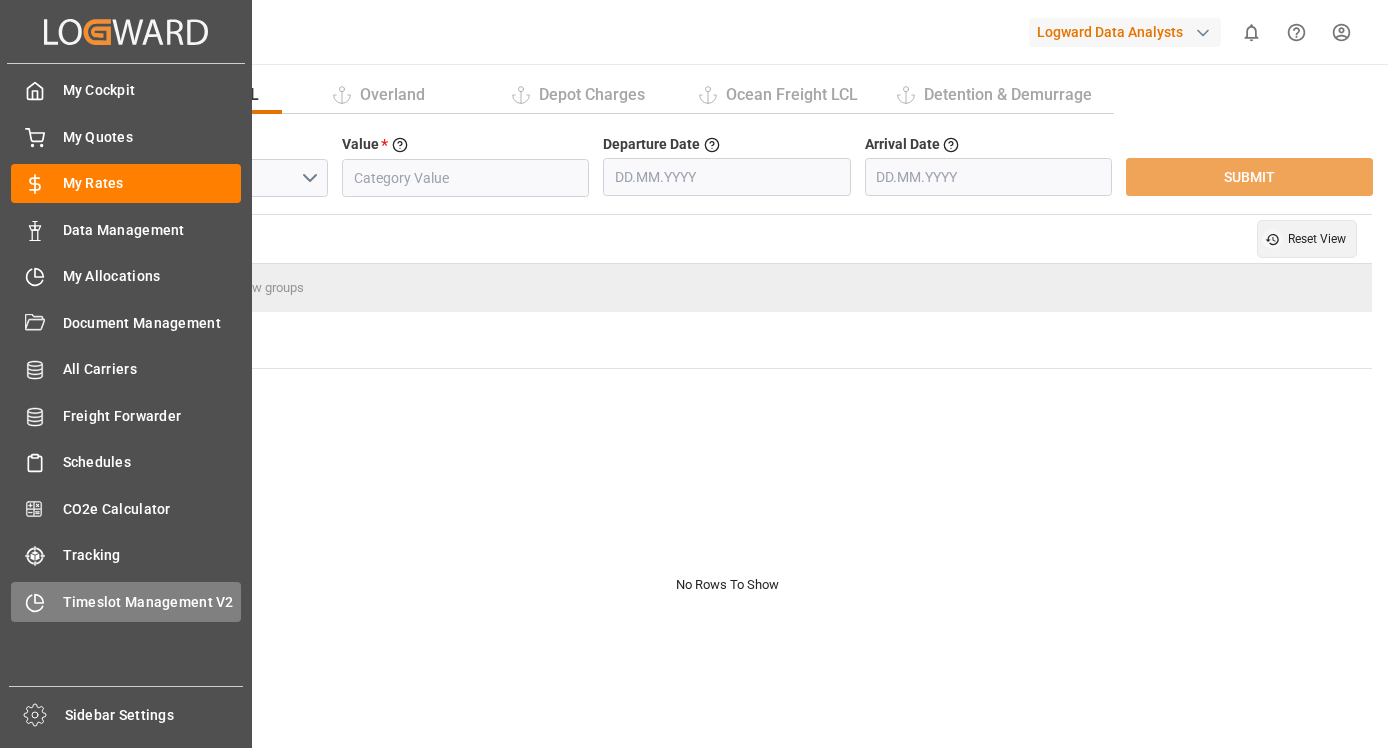 click on "Timeslot Management V2" at bounding box center (152, 602) 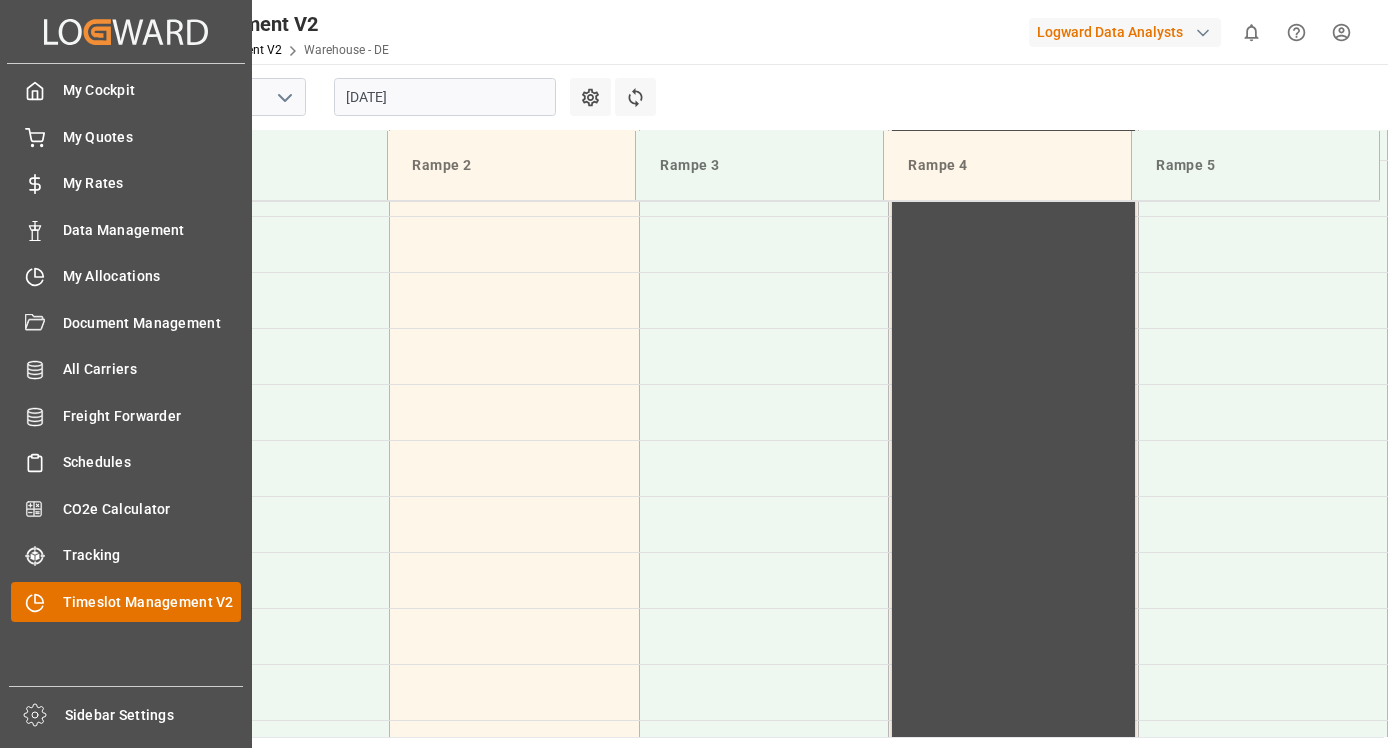 scroll, scrollTop: 1555, scrollLeft: 0, axis: vertical 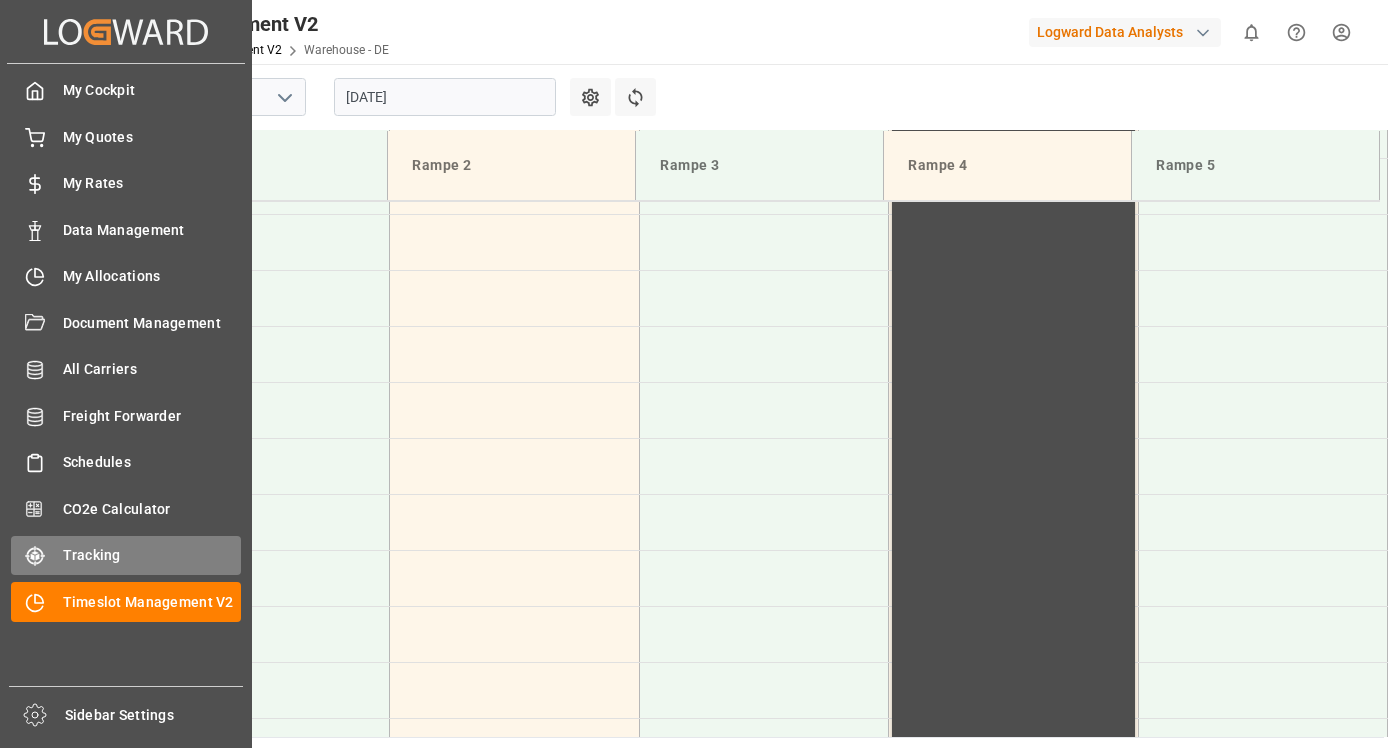 click on "Tracking" at bounding box center (152, 555) 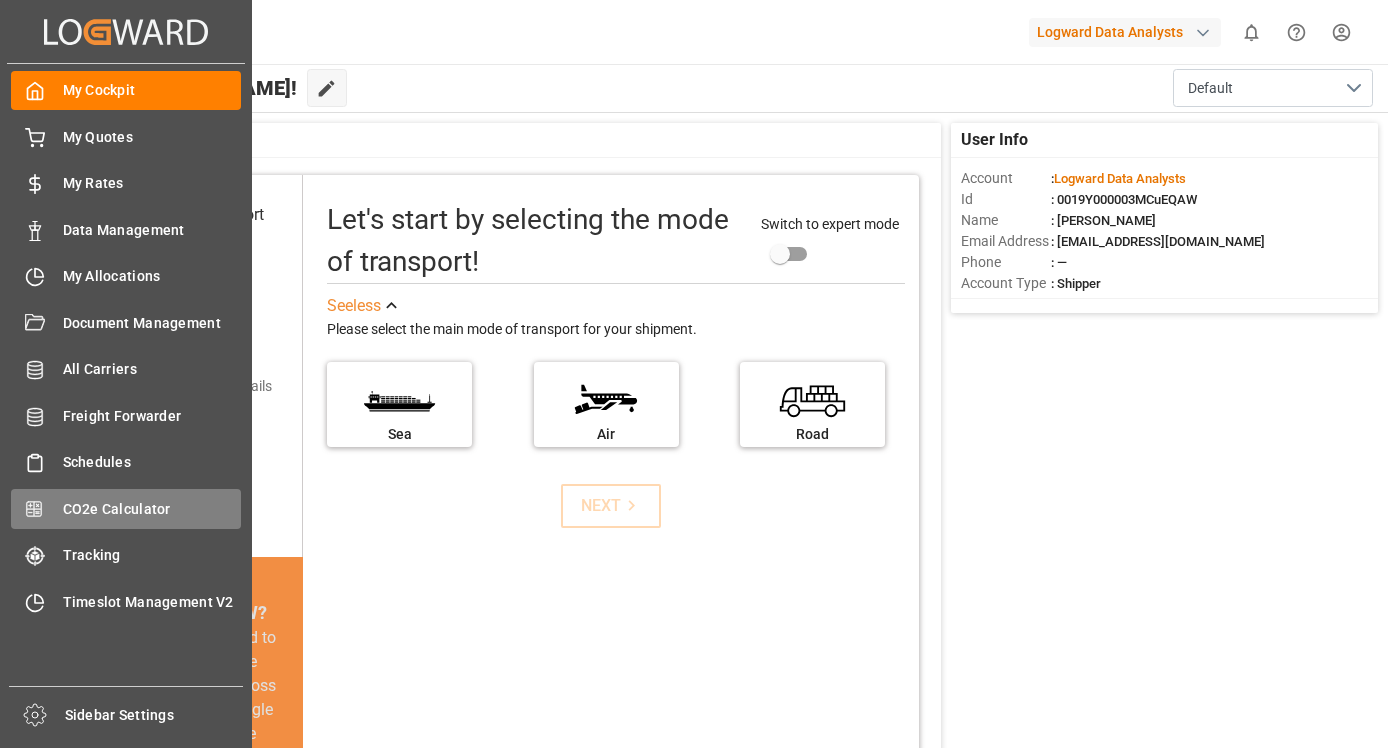 click on "CO2e Calculator" at bounding box center [152, 509] 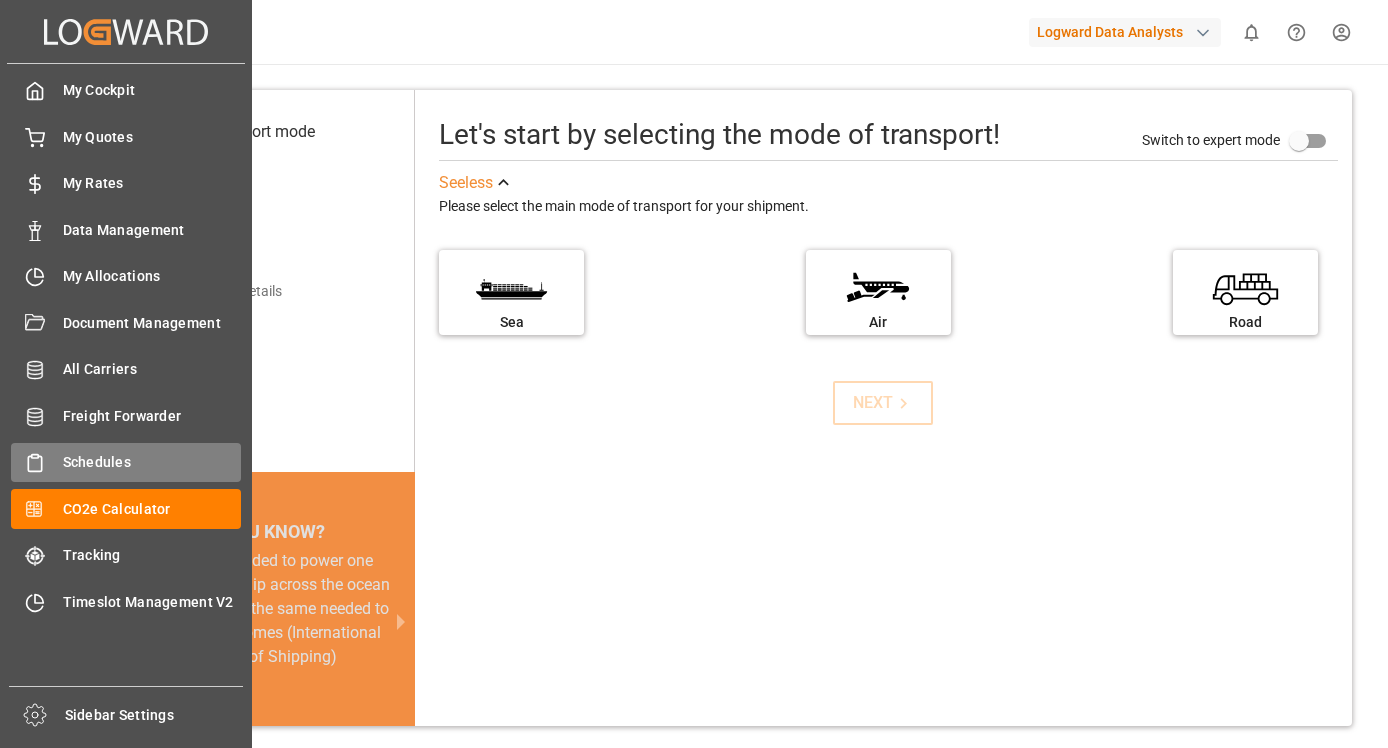 click on "Schedules" at bounding box center (152, 462) 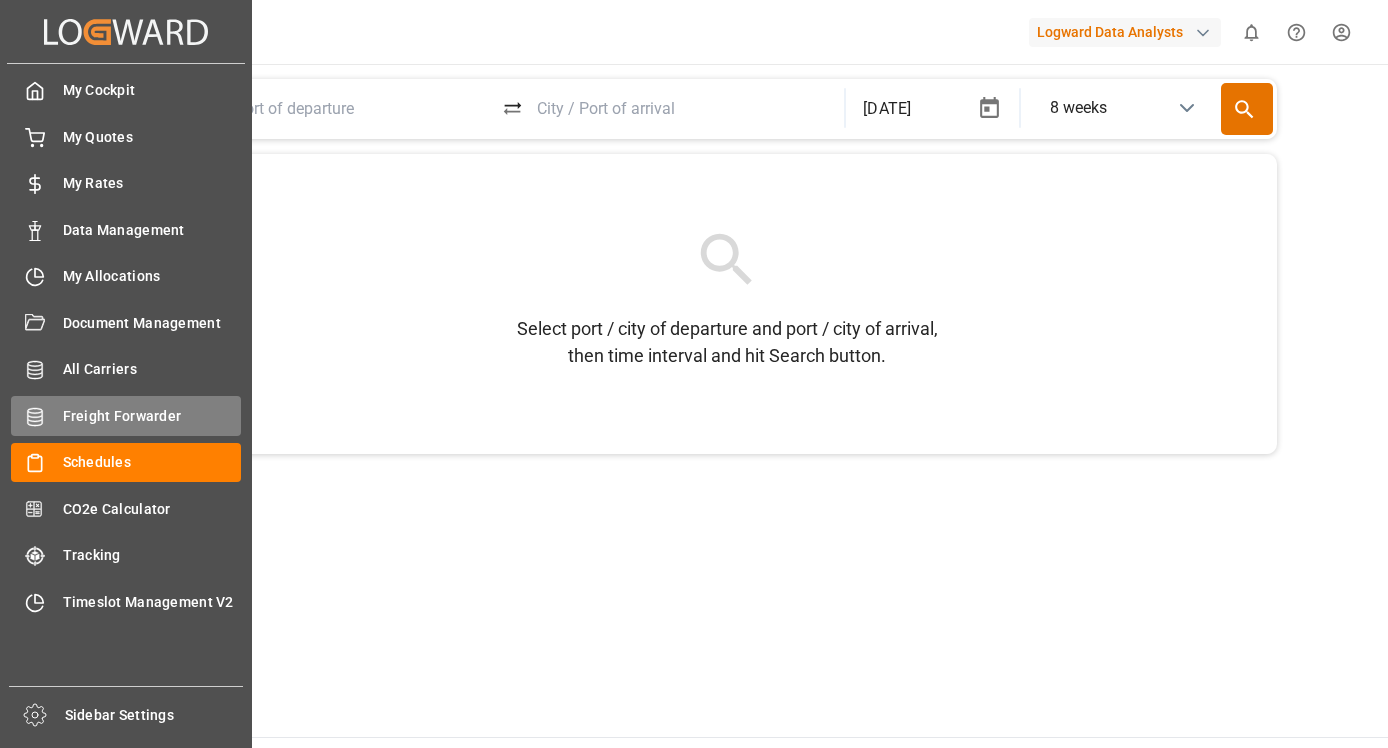 click on "Freight Forwarder" at bounding box center (152, 416) 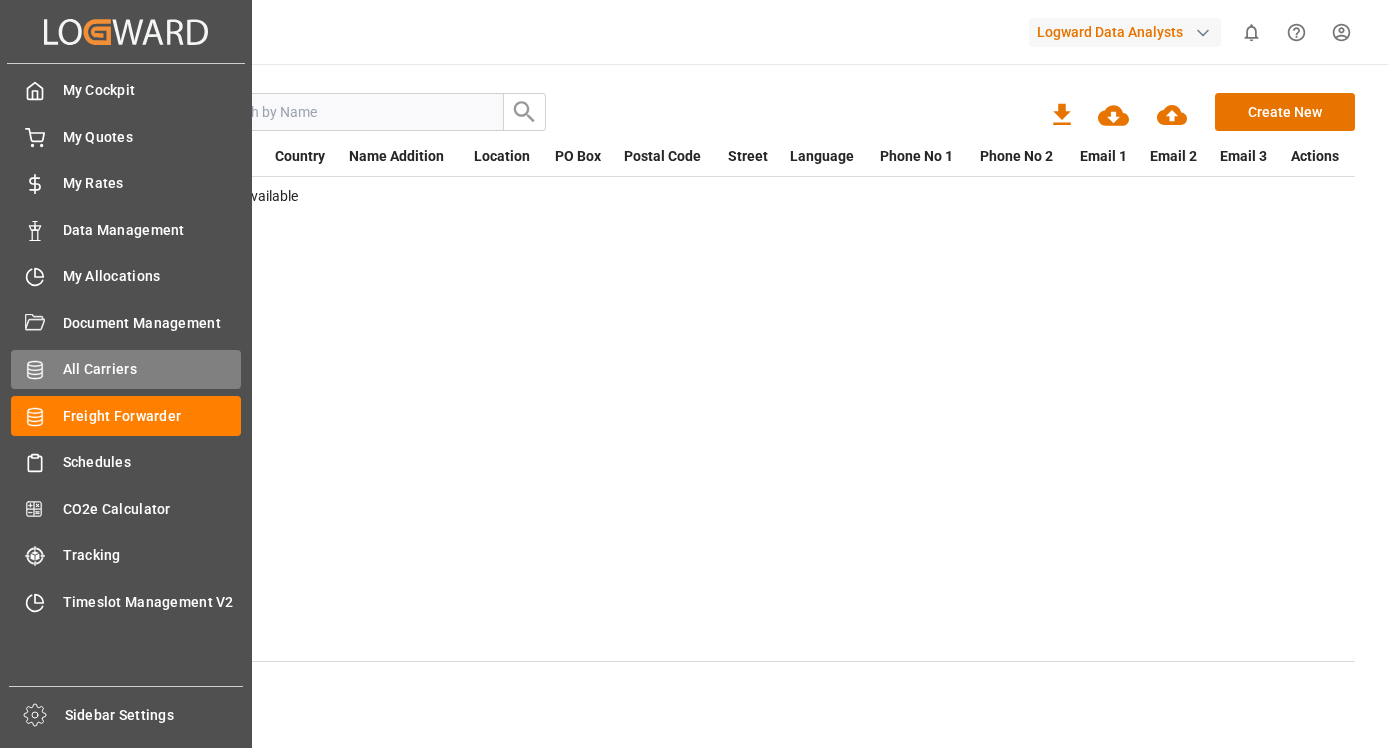 click on "All Carriers" at bounding box center [152, 369] 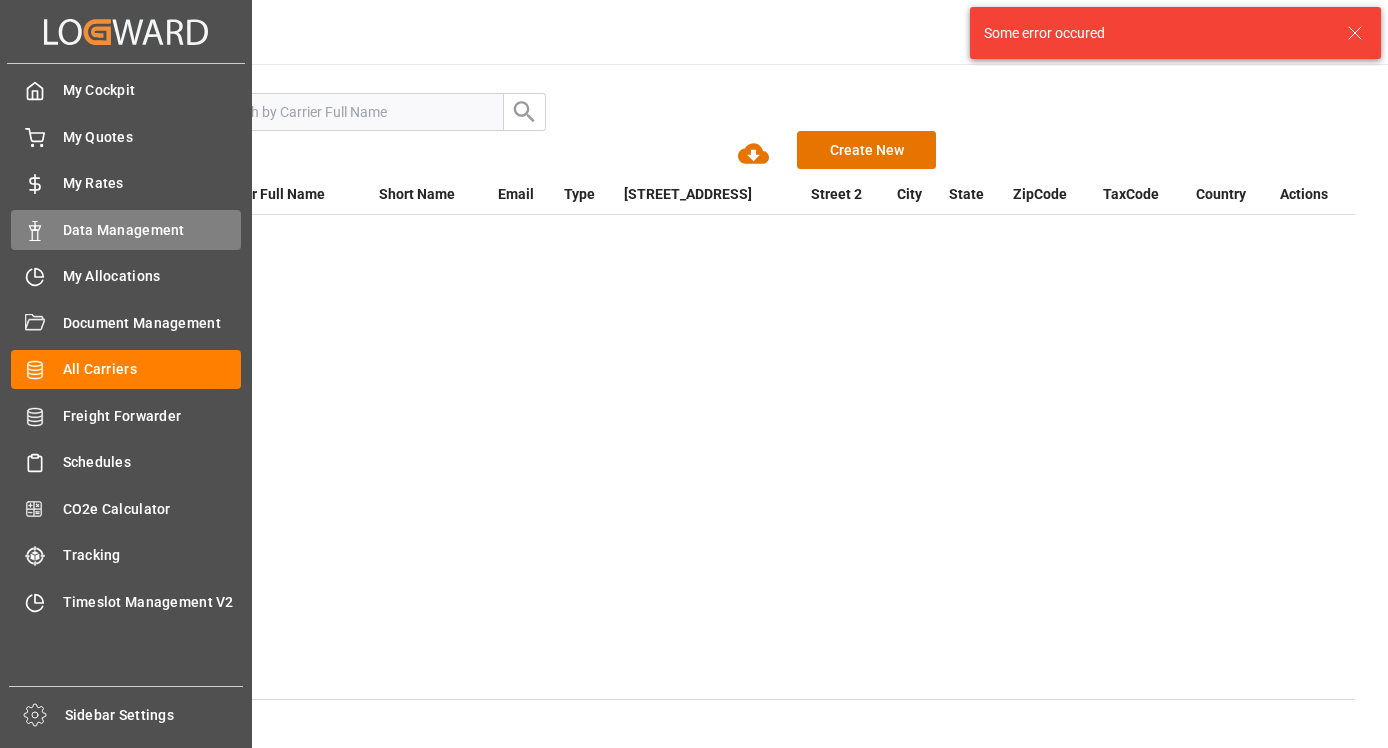 click on "Data Management" at bounding box center [152, 230] 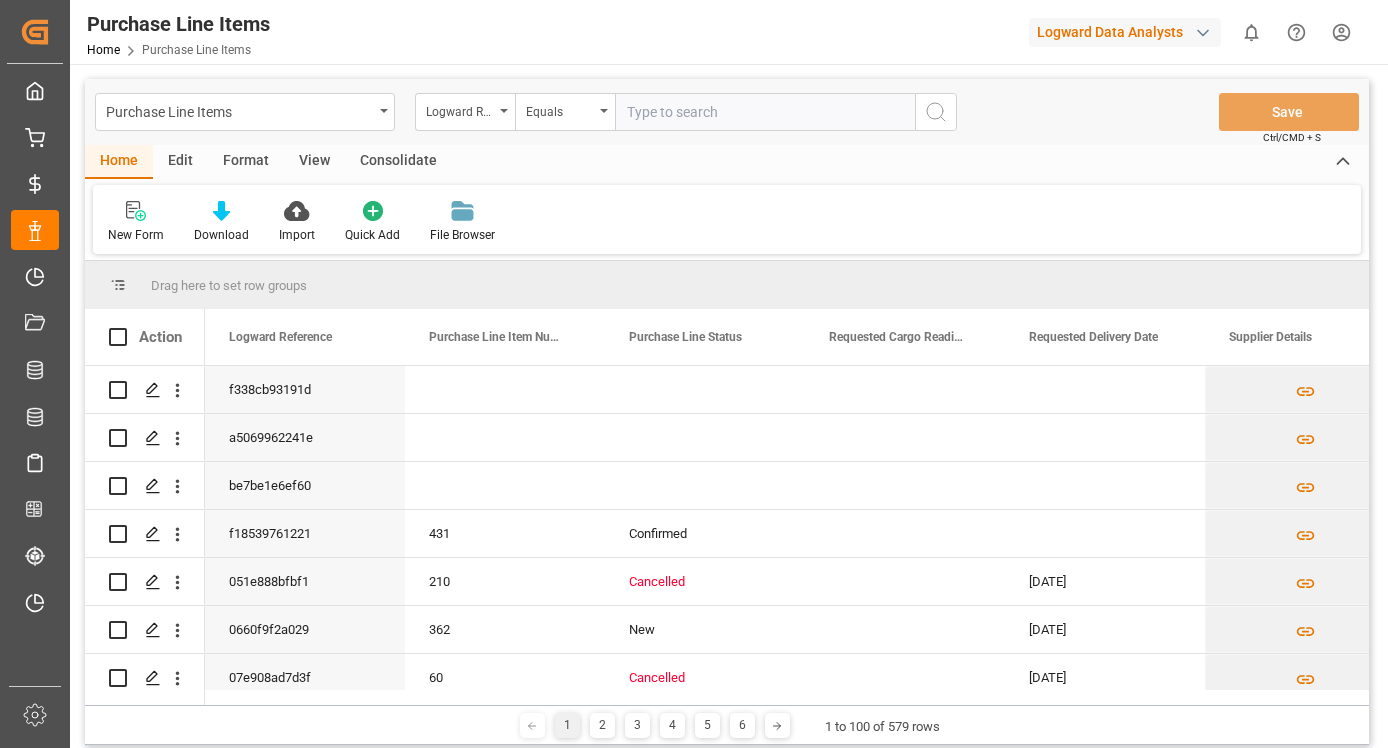 click on "Edit" at bounding box center [180, 162] 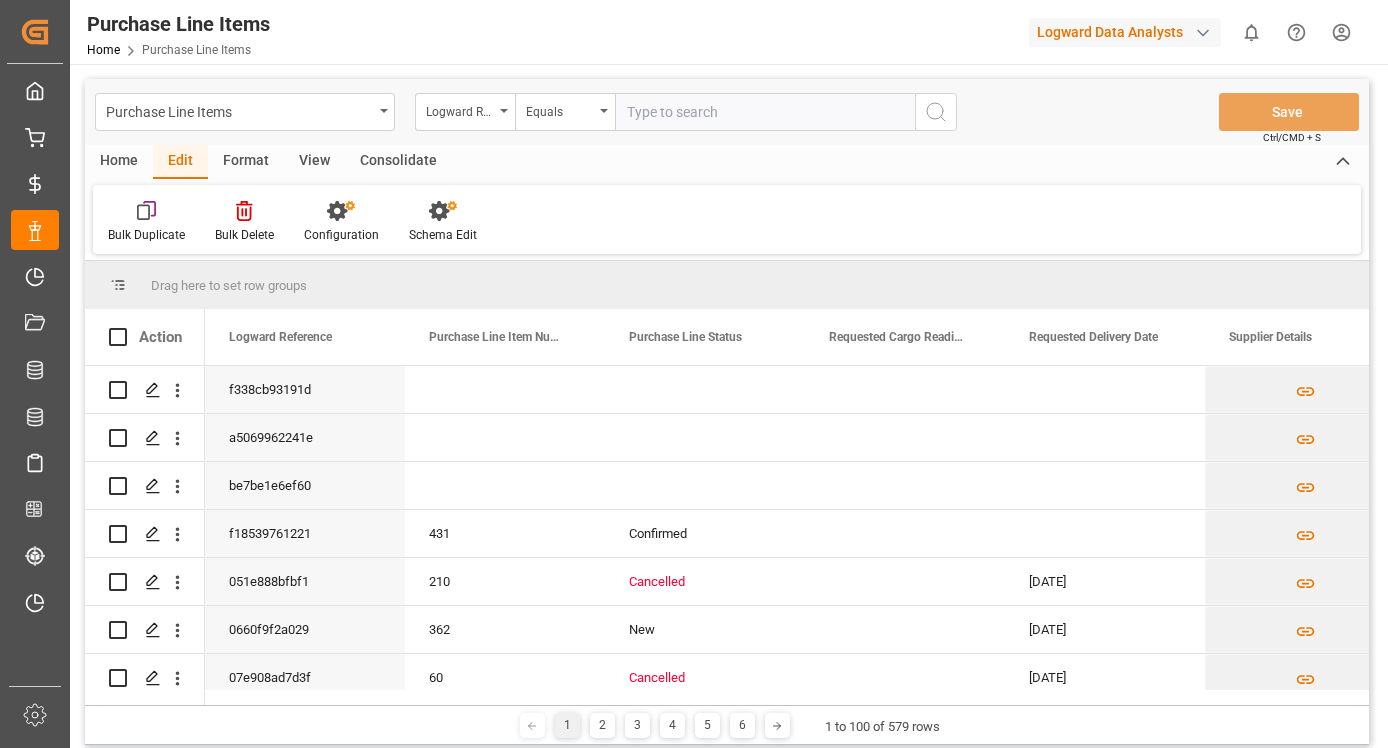 click on "Format" at bounding box center (246, 162) 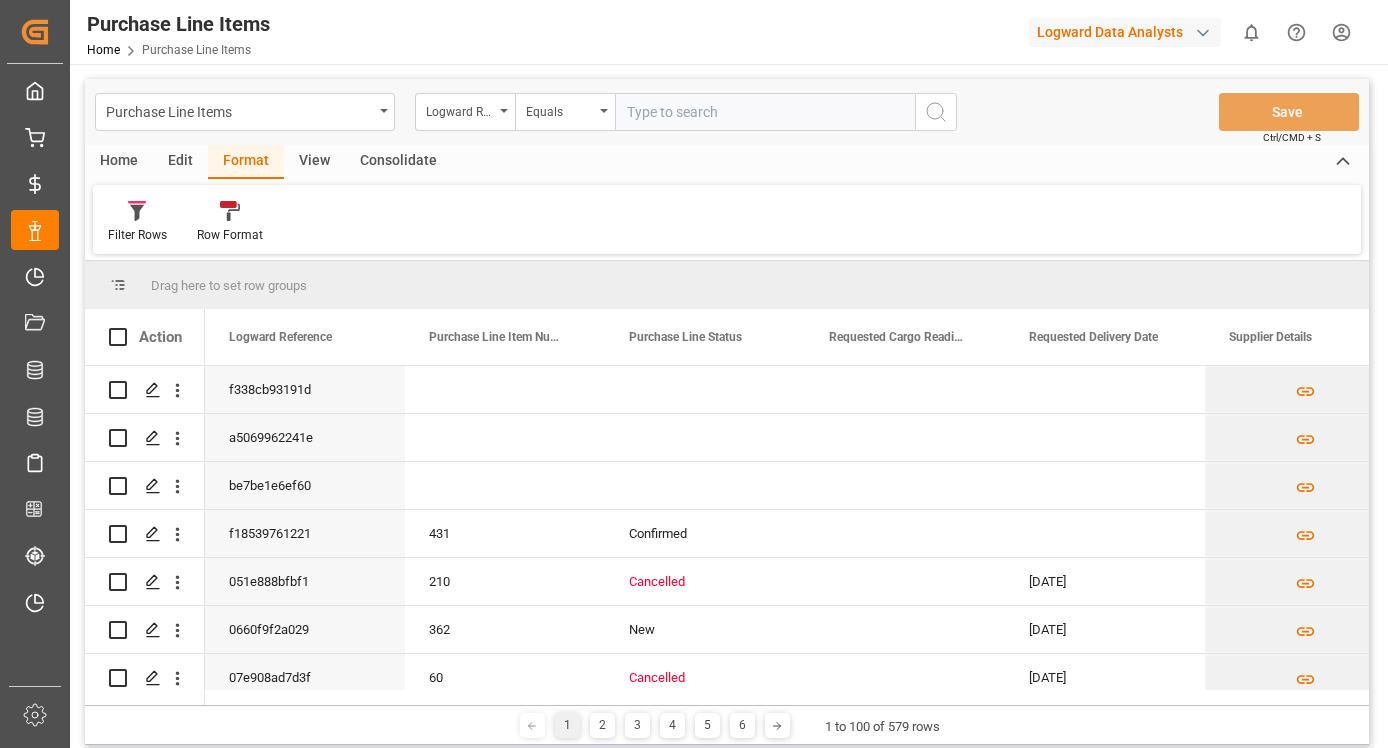 click on "View" at bounding box center [314, 162] 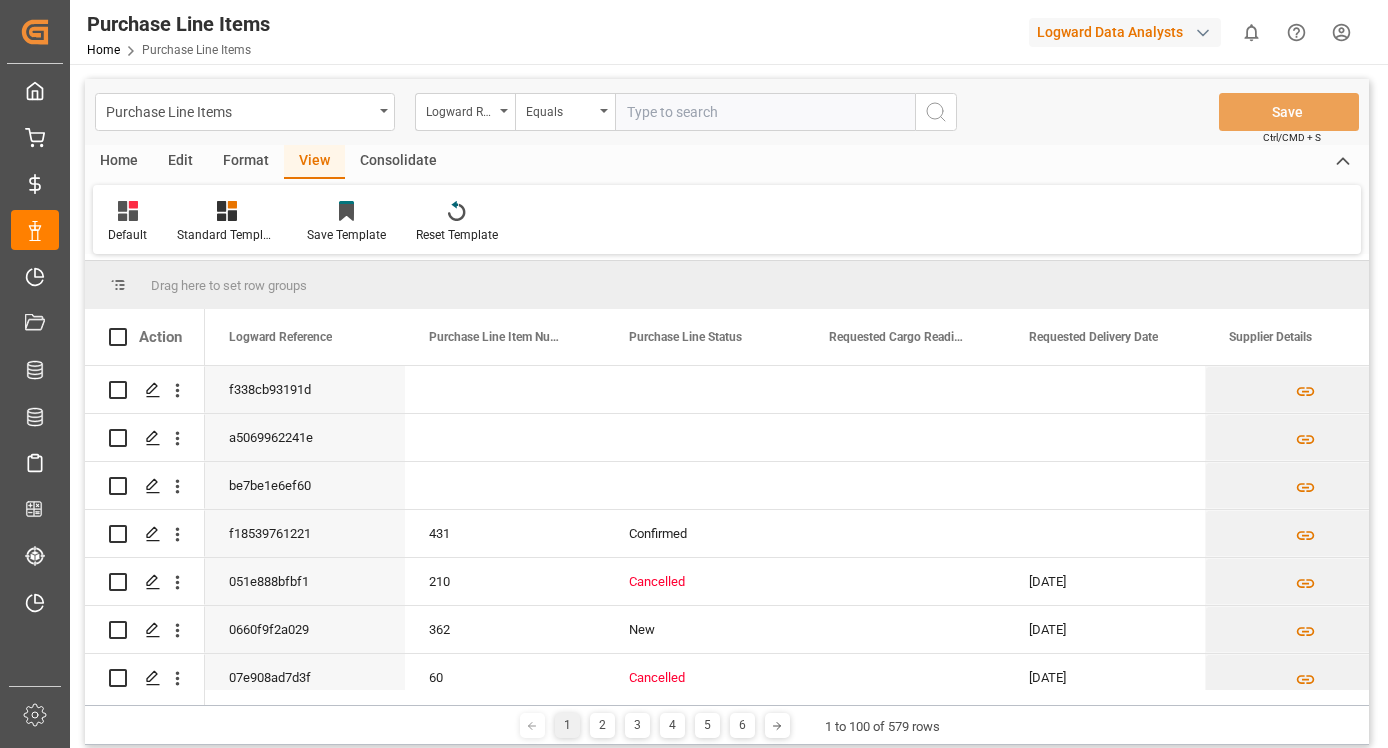 click on "Consolidate" at bounding box center [398, 162] 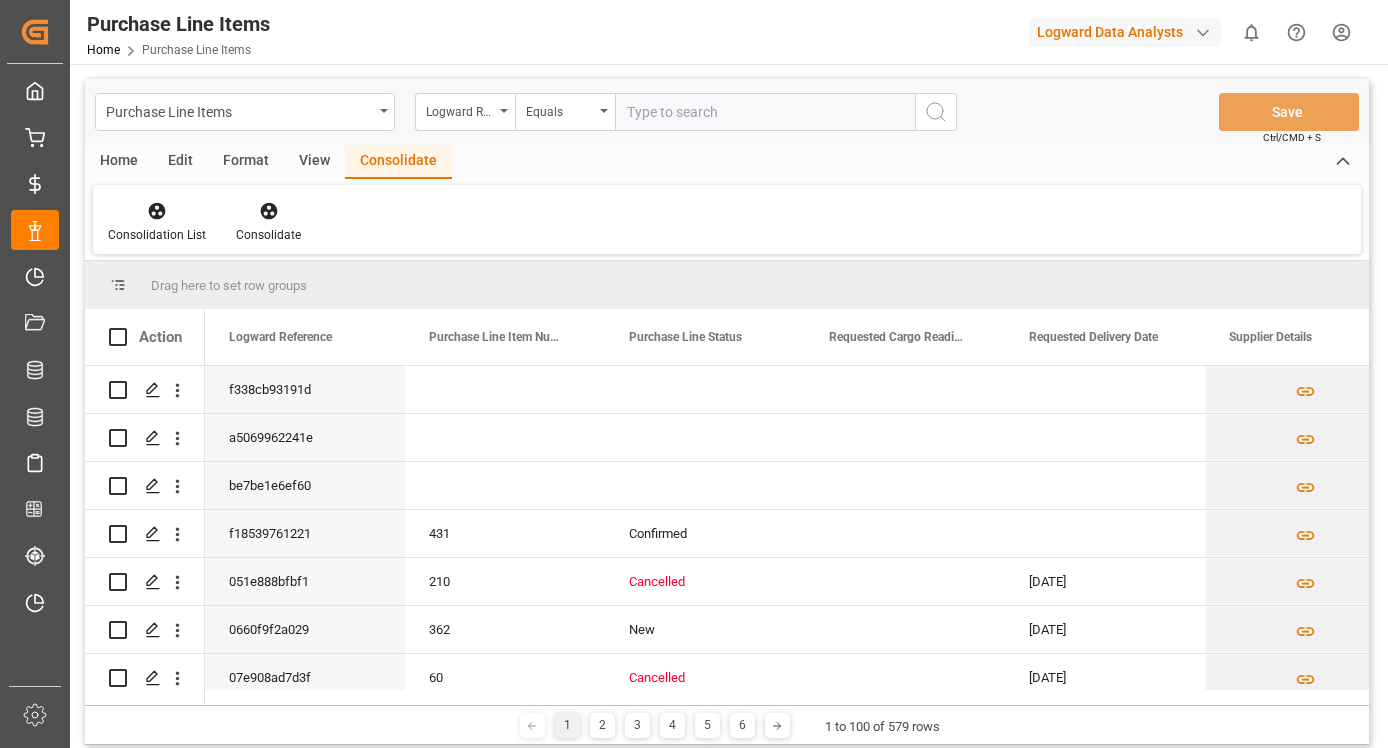 click on "View" at bounding box center [314, 162] 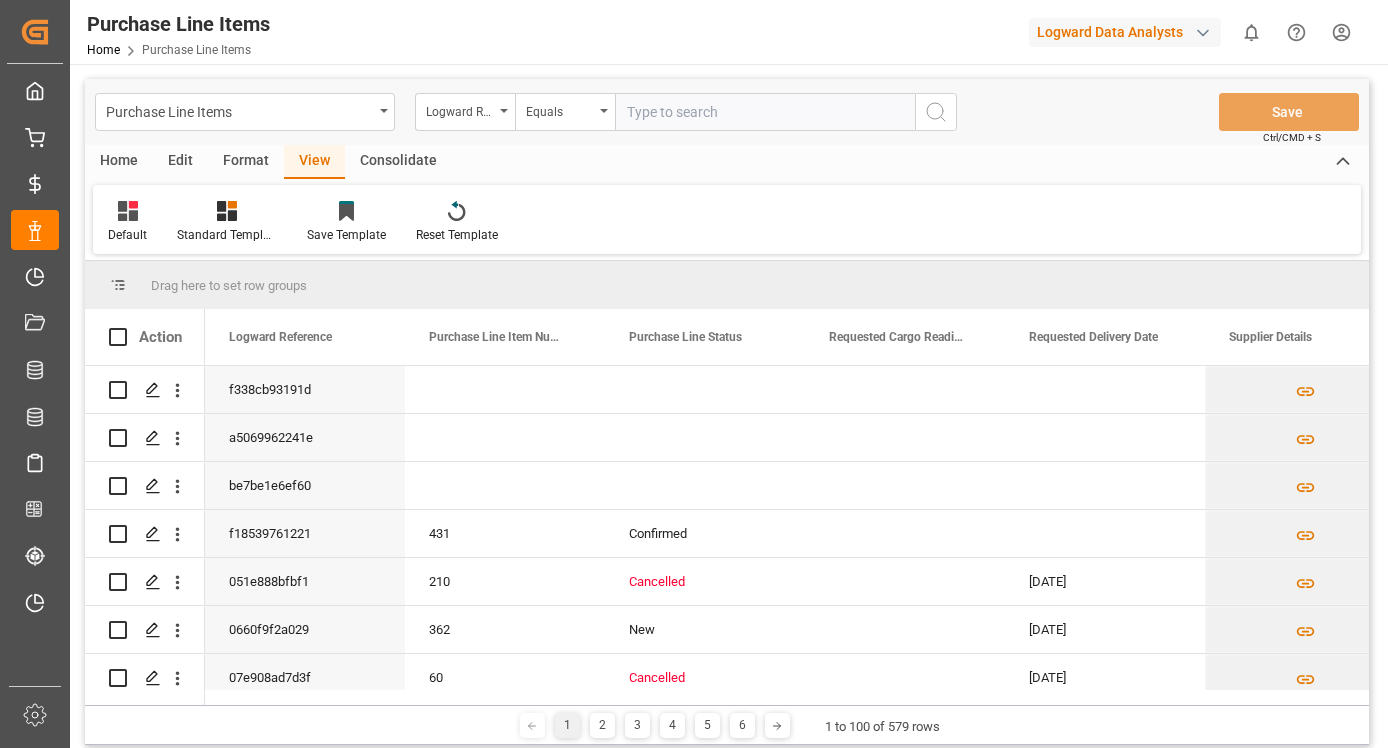 click on "Format" at bounding box center [246, 162] 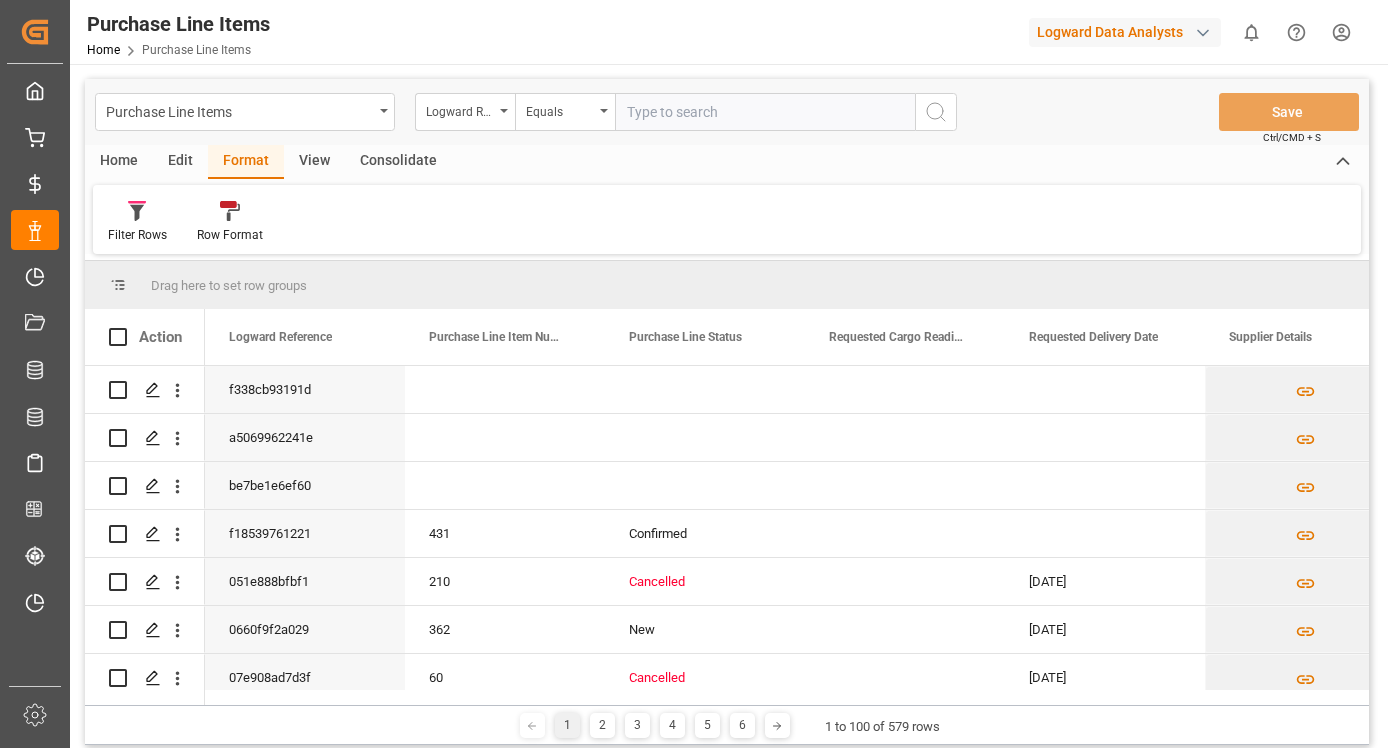 click on "Edit" at bounding box center [180, 162] 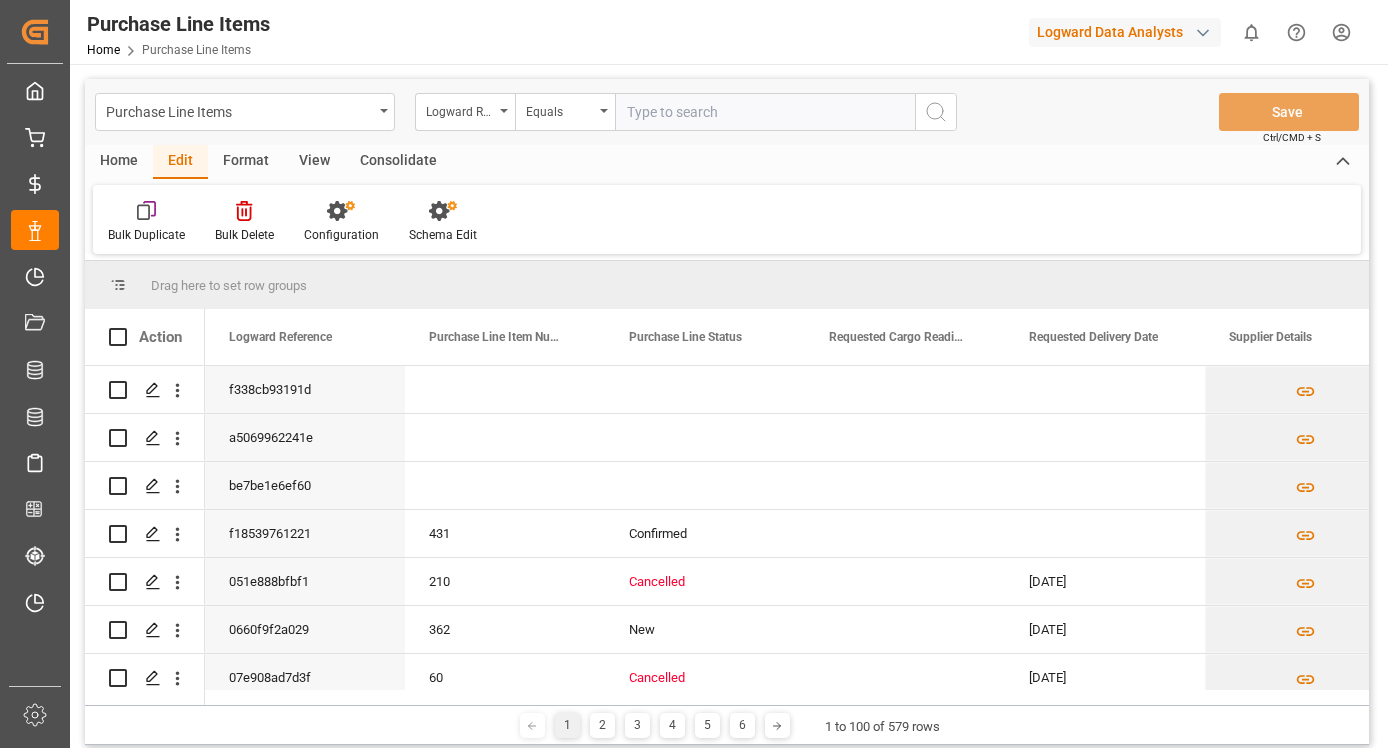 click on "Home" at bounding box center [119, 162] 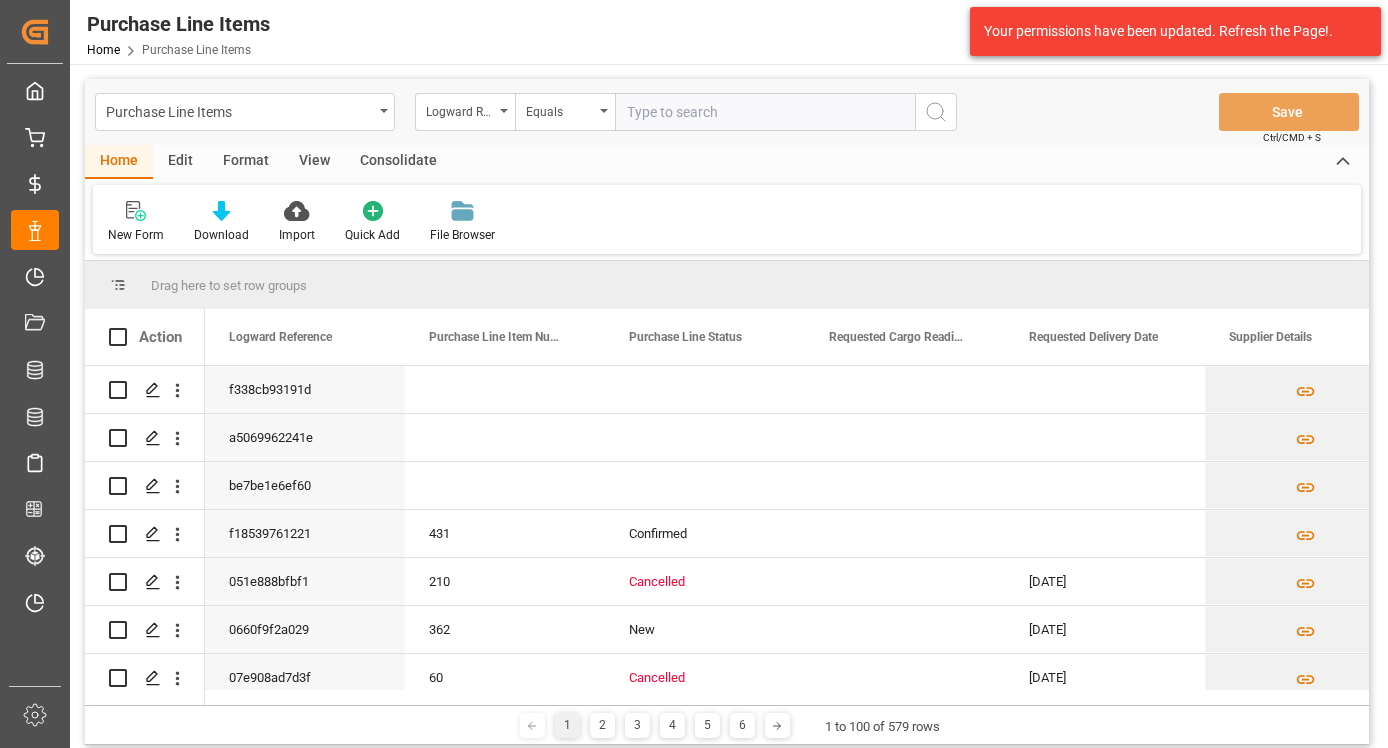 click on "Edit" at bounding box center (180, 162) 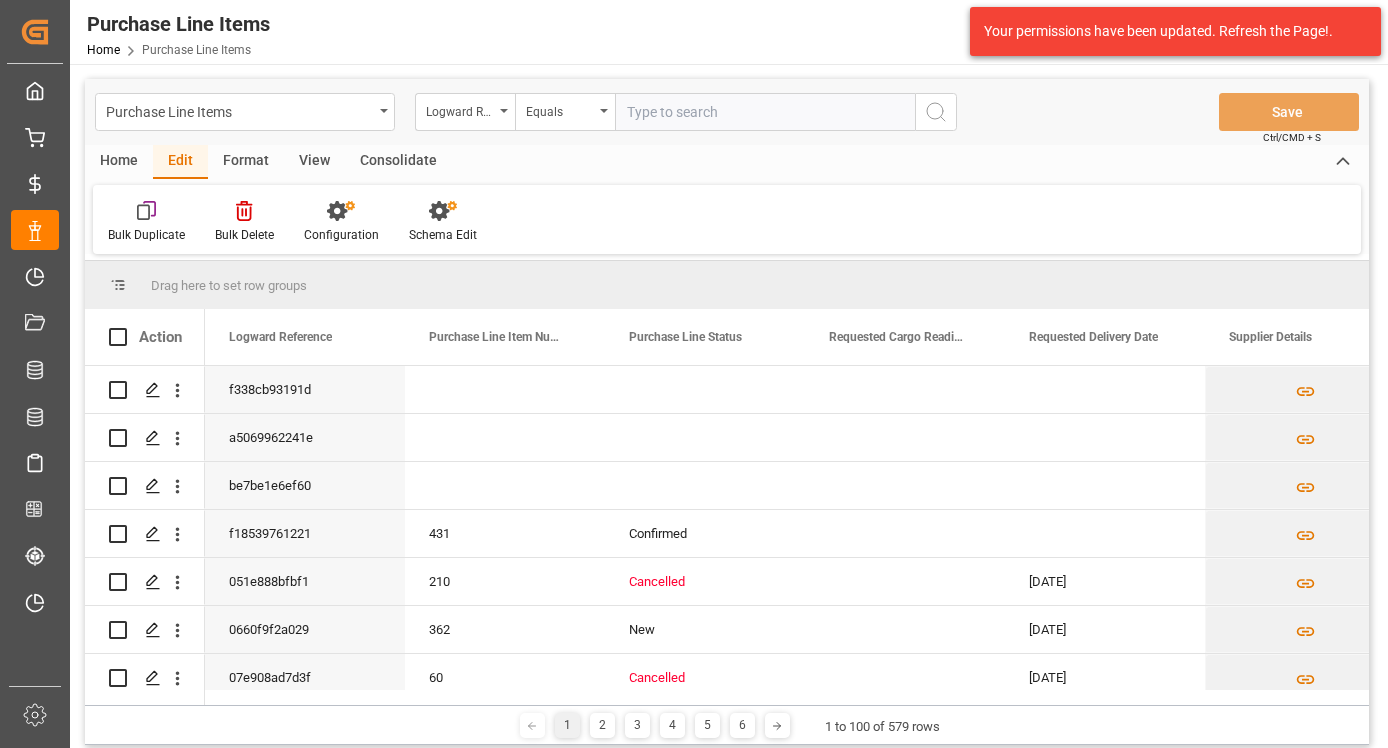 click on "Format" at bounding box center (246, 162) 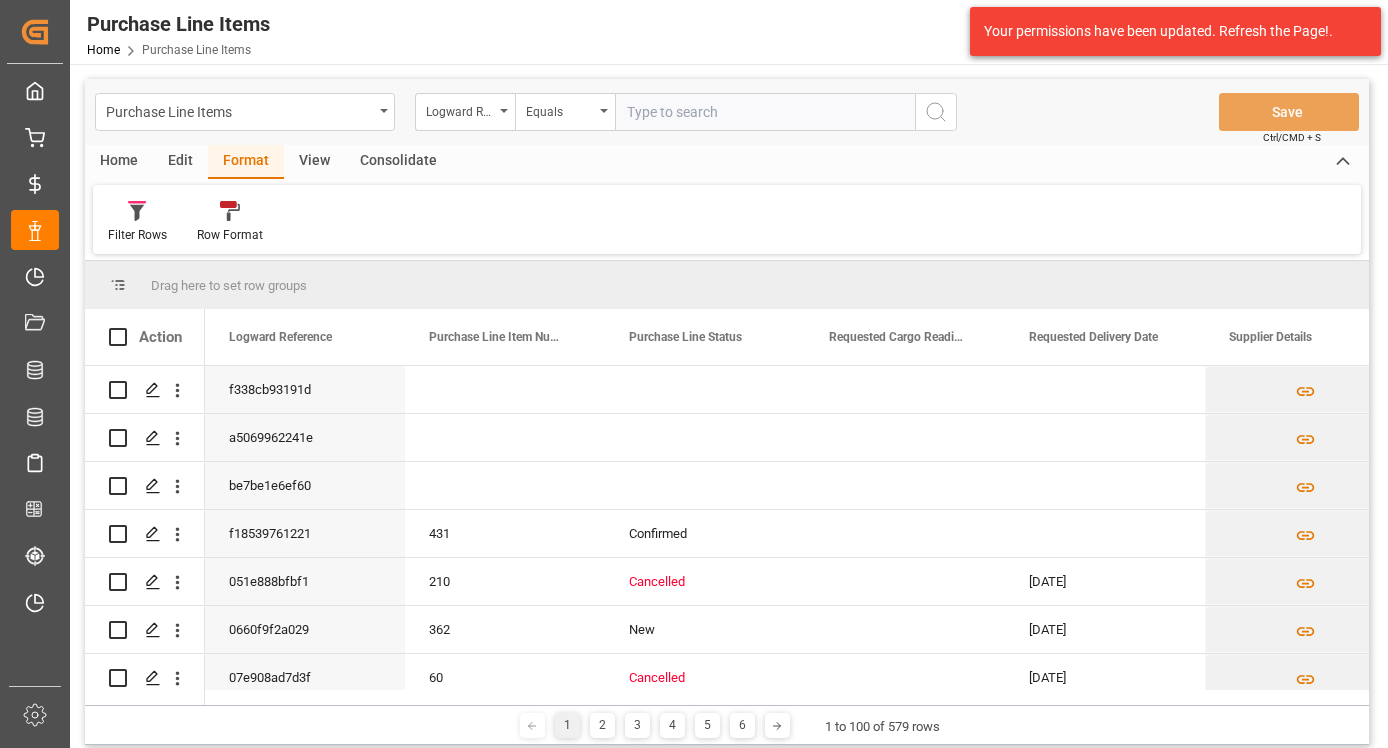 click on "View" at bounding box center [314, 162] 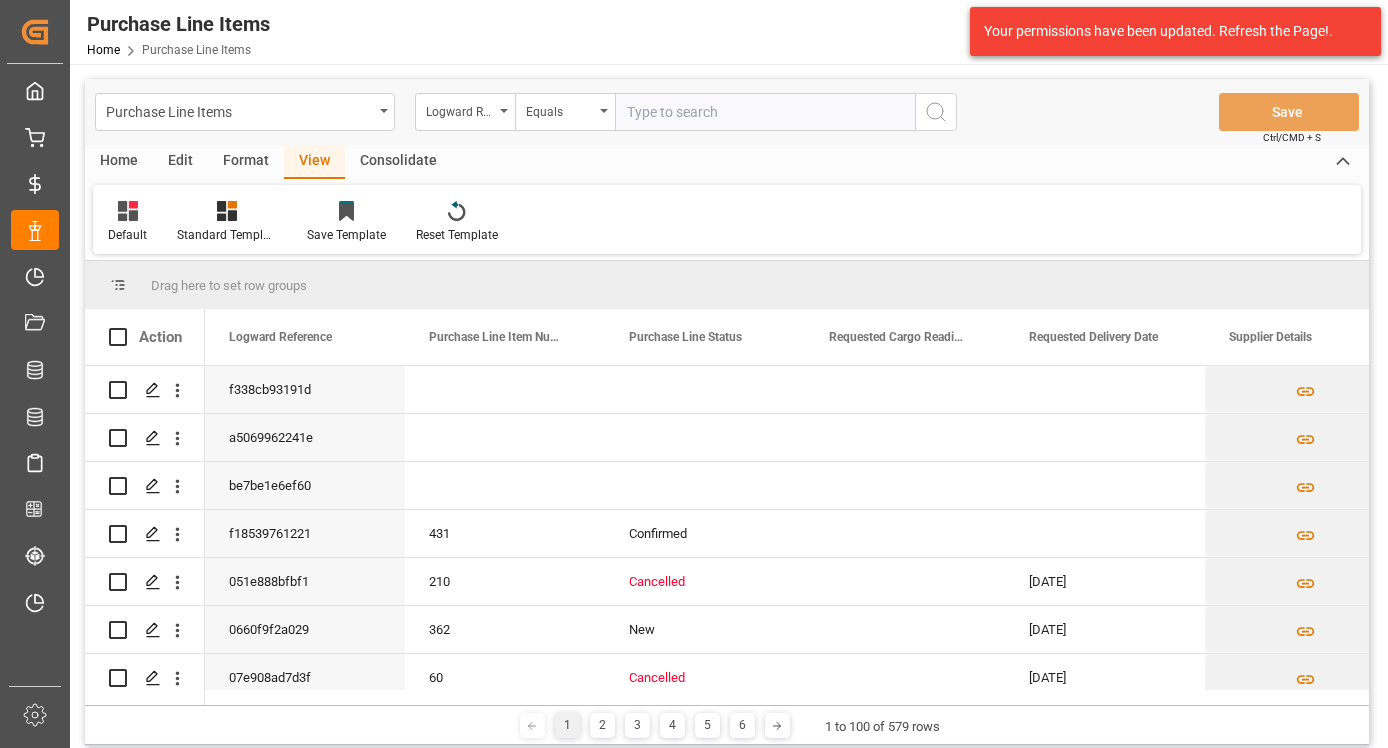 click on "Consolidate" at bounding box center [398, 162] 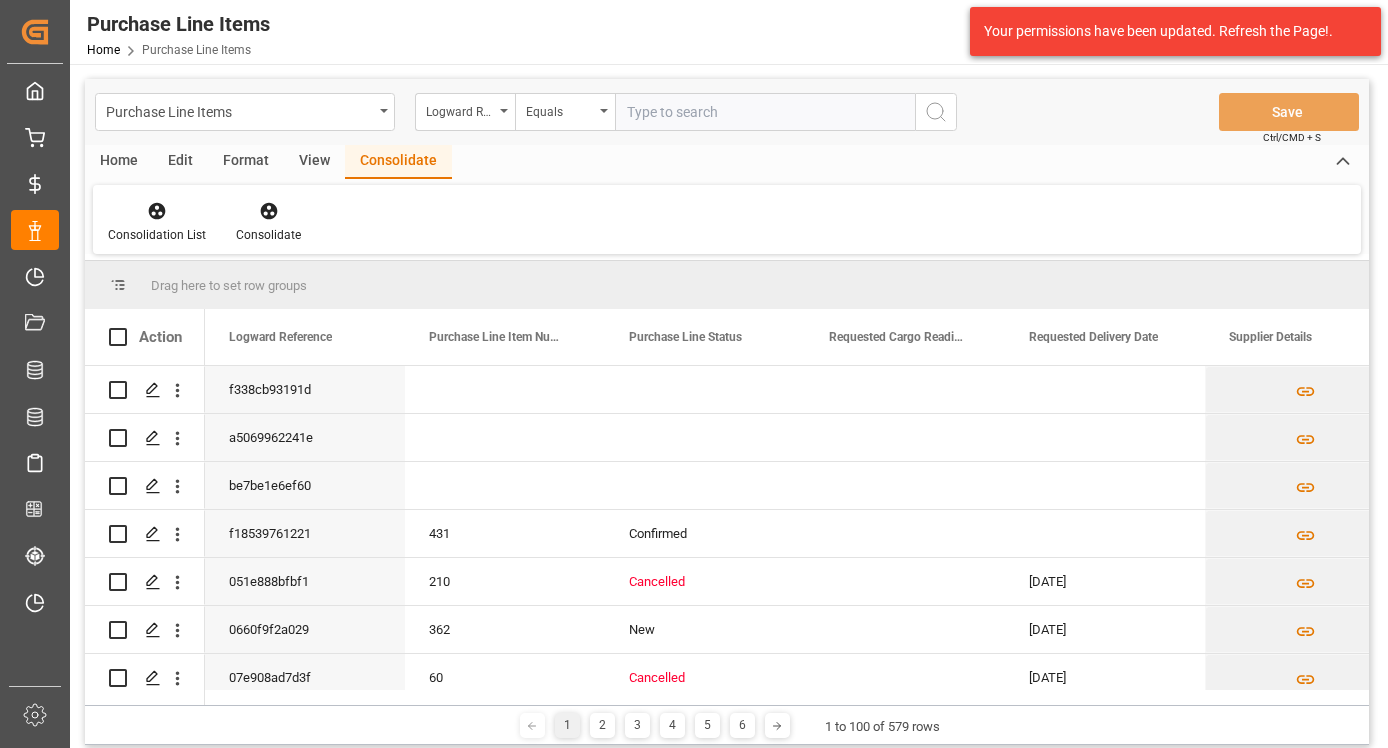 click on "Home" at bounding box center (119, 162) 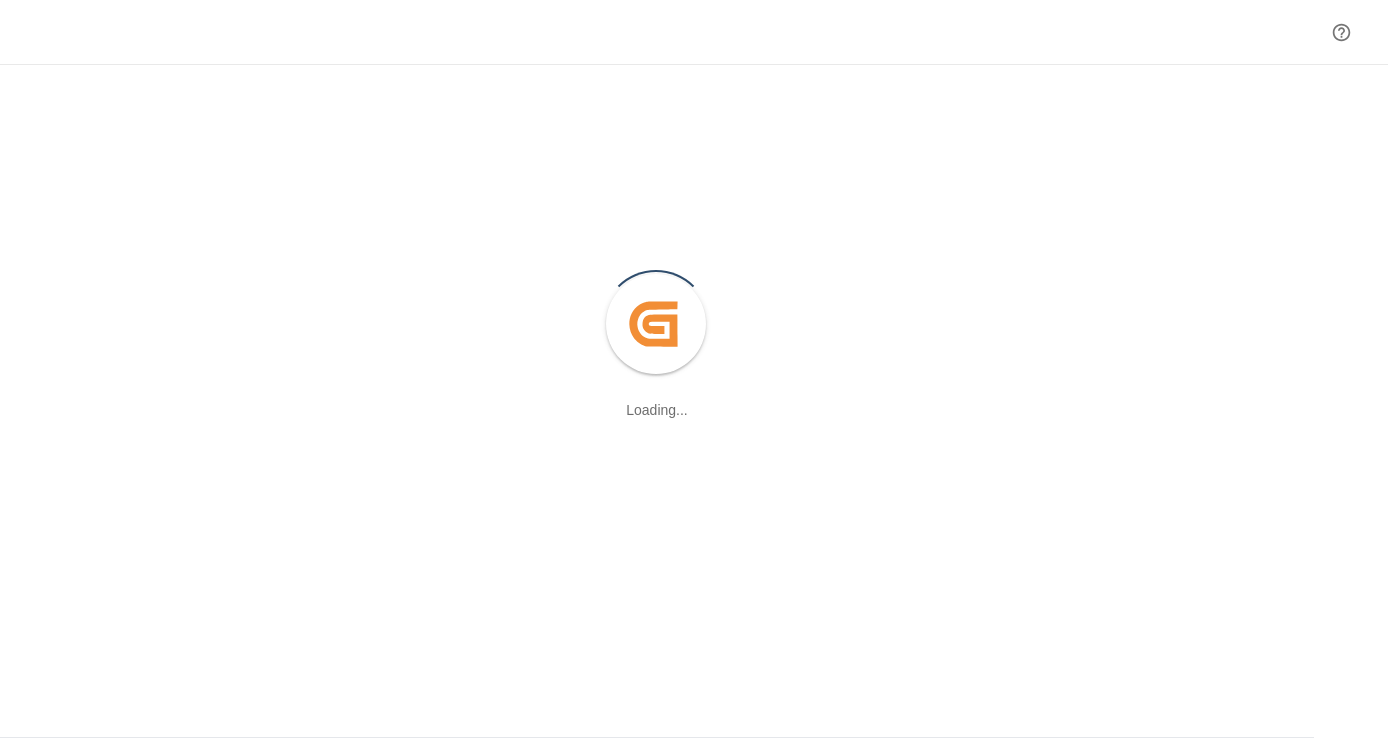 scroll, scrollTop: 0, scrollLeft: 0, axis: both 